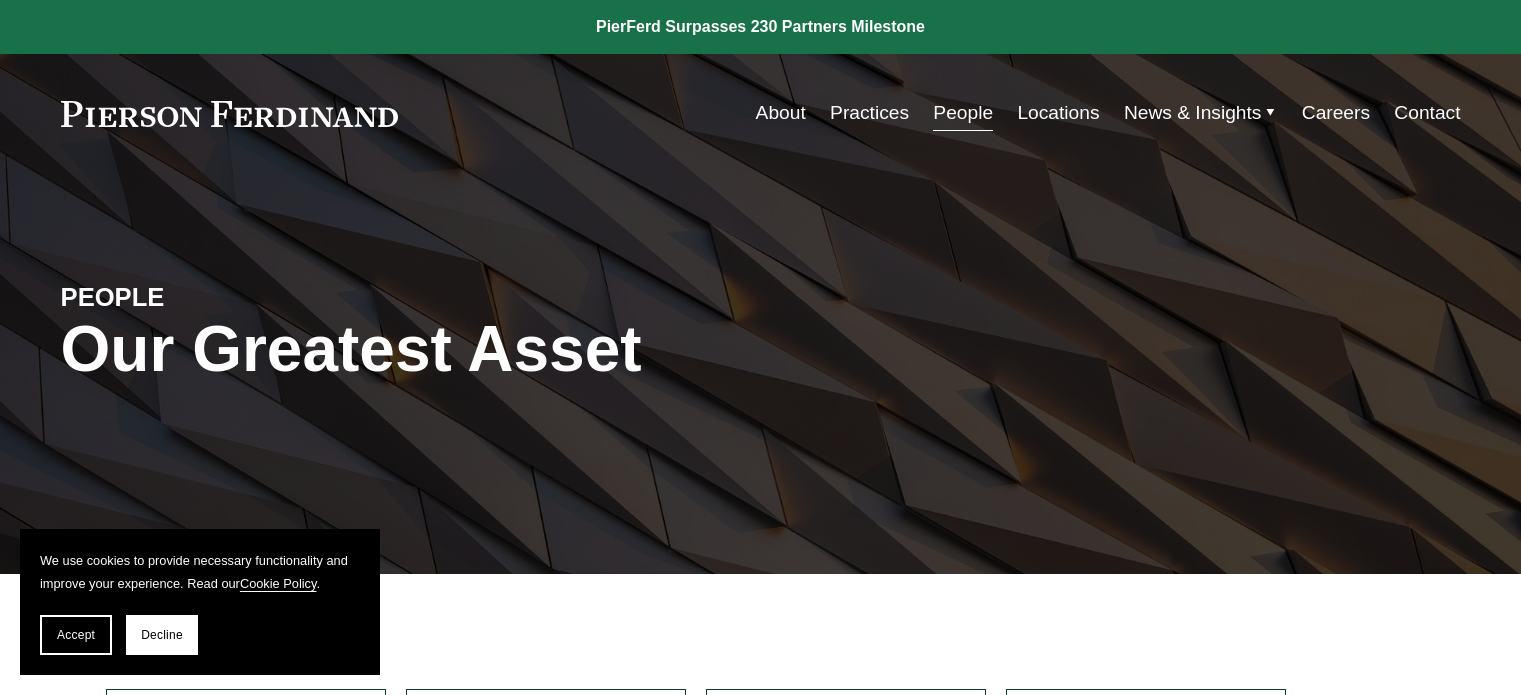 scroll, scrollTop: 0, scrollLeft: 0, axis: both 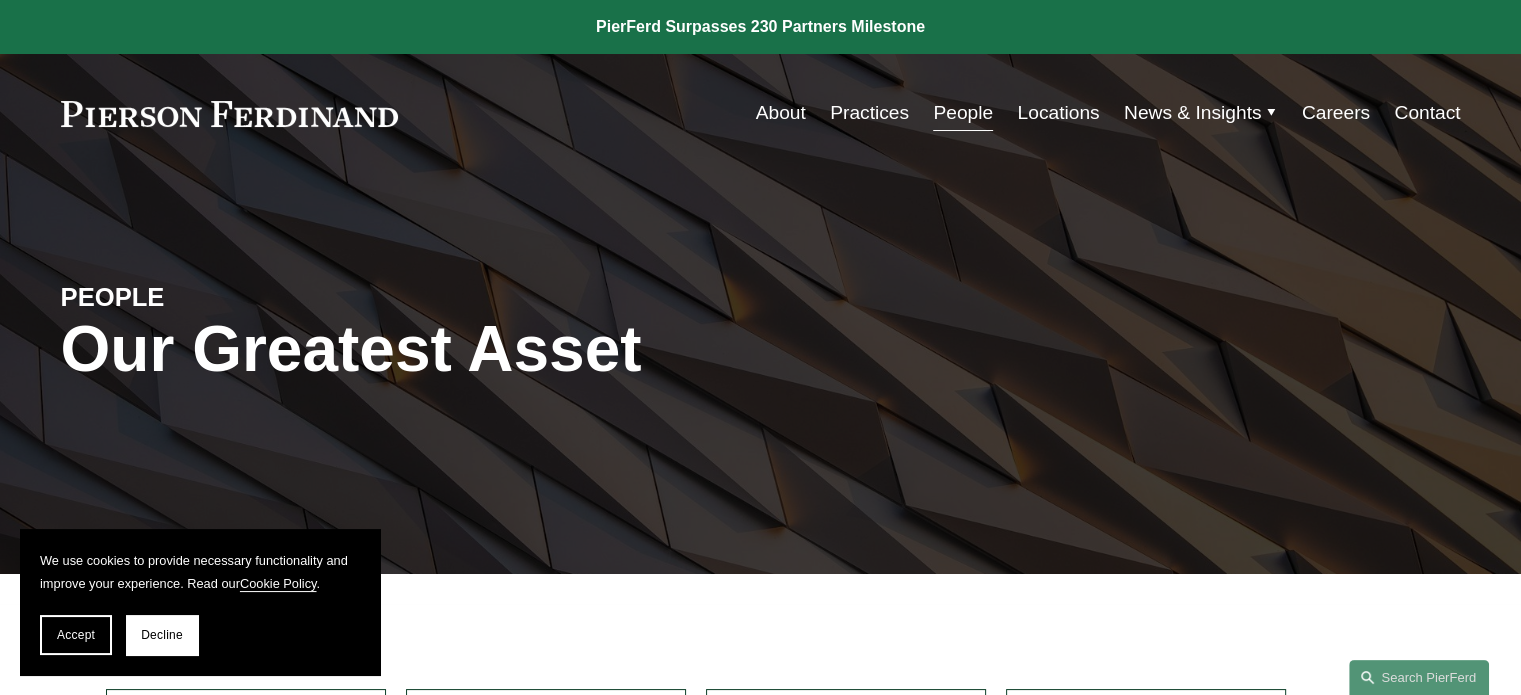 click on "People" at bounding box center (963, 113) 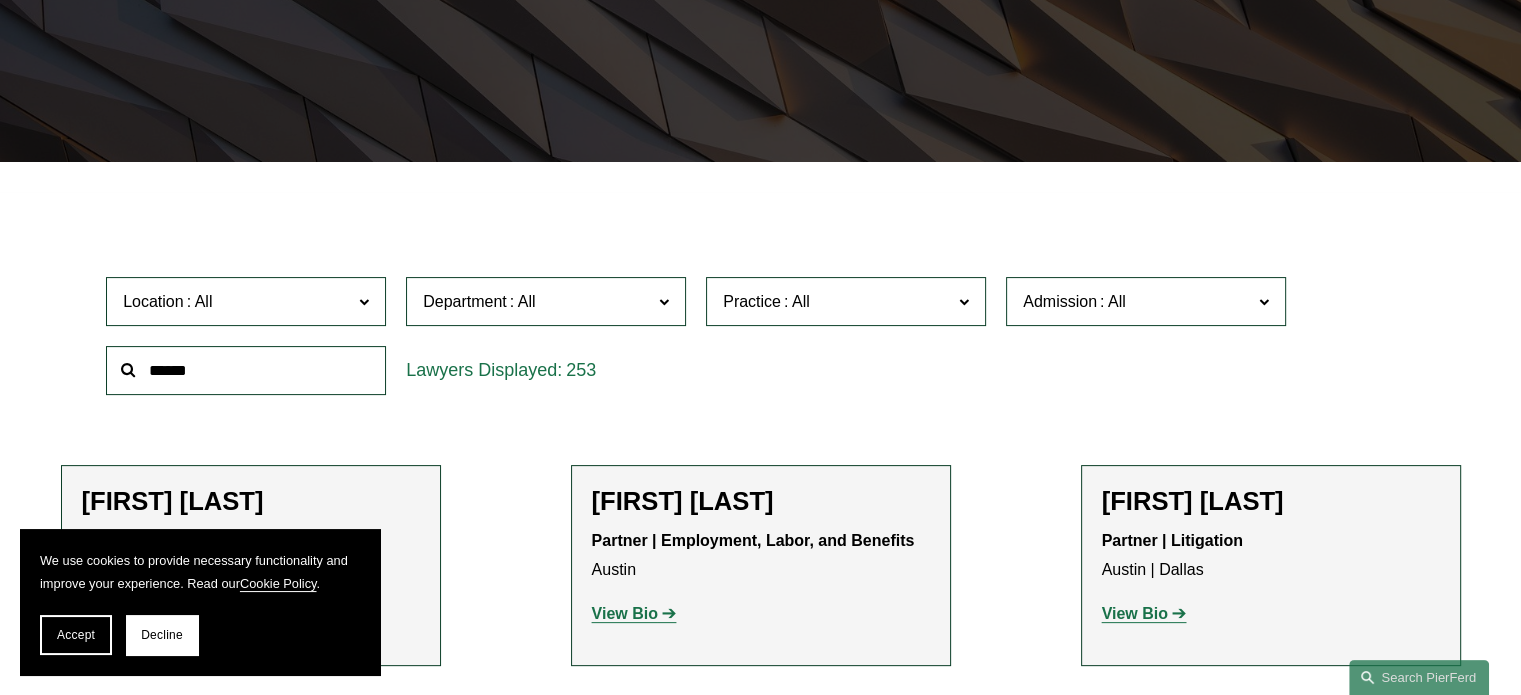 scroll, scrollTop: 416, scrollLeft: 0, axis: vertical 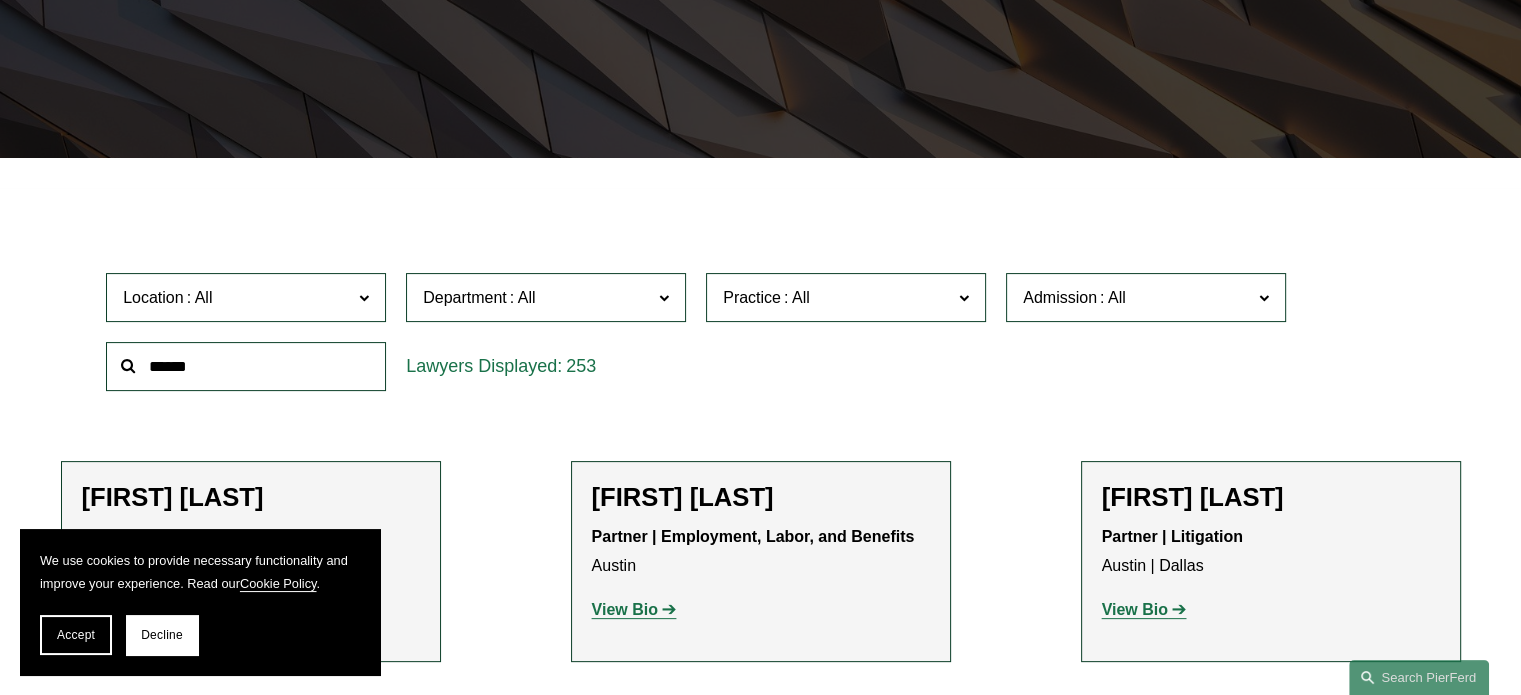 click on "Admission" 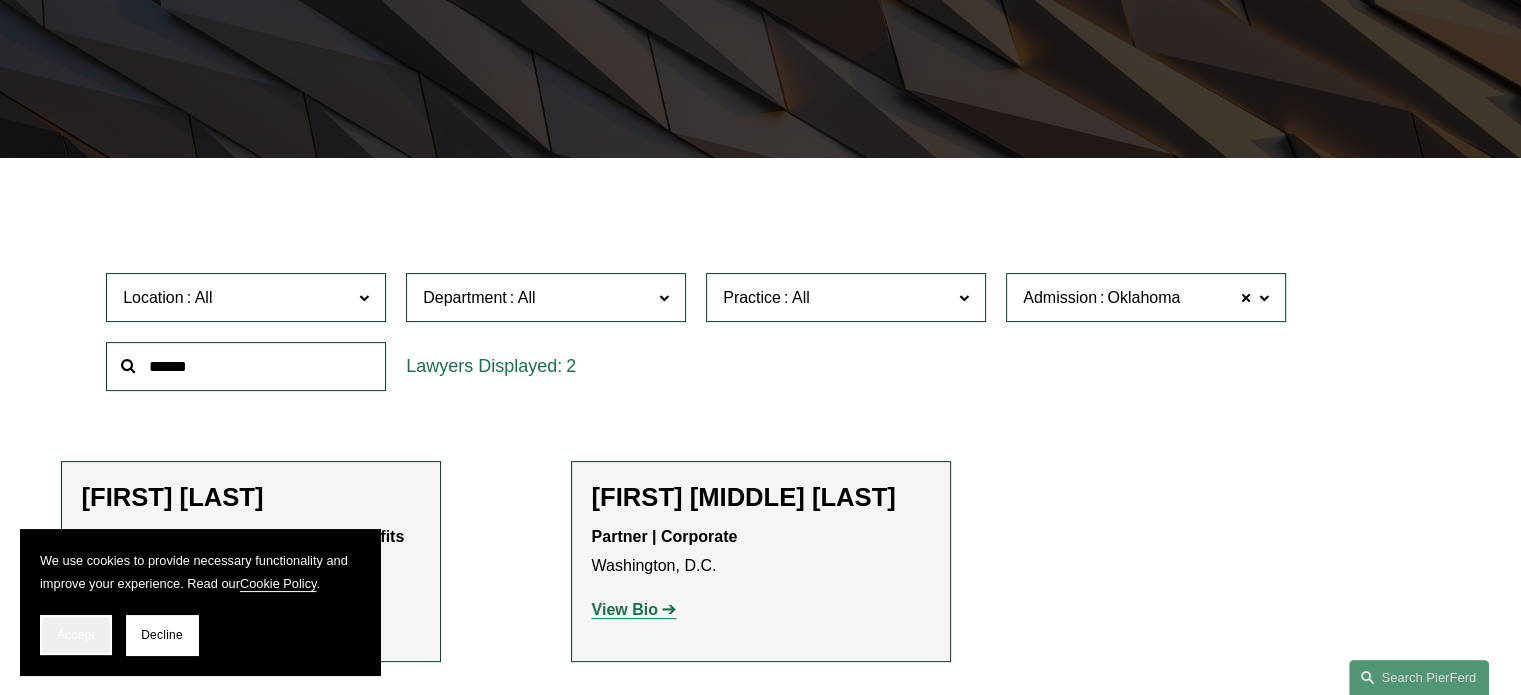 click on "Accept" at bounding box center (76, 635) 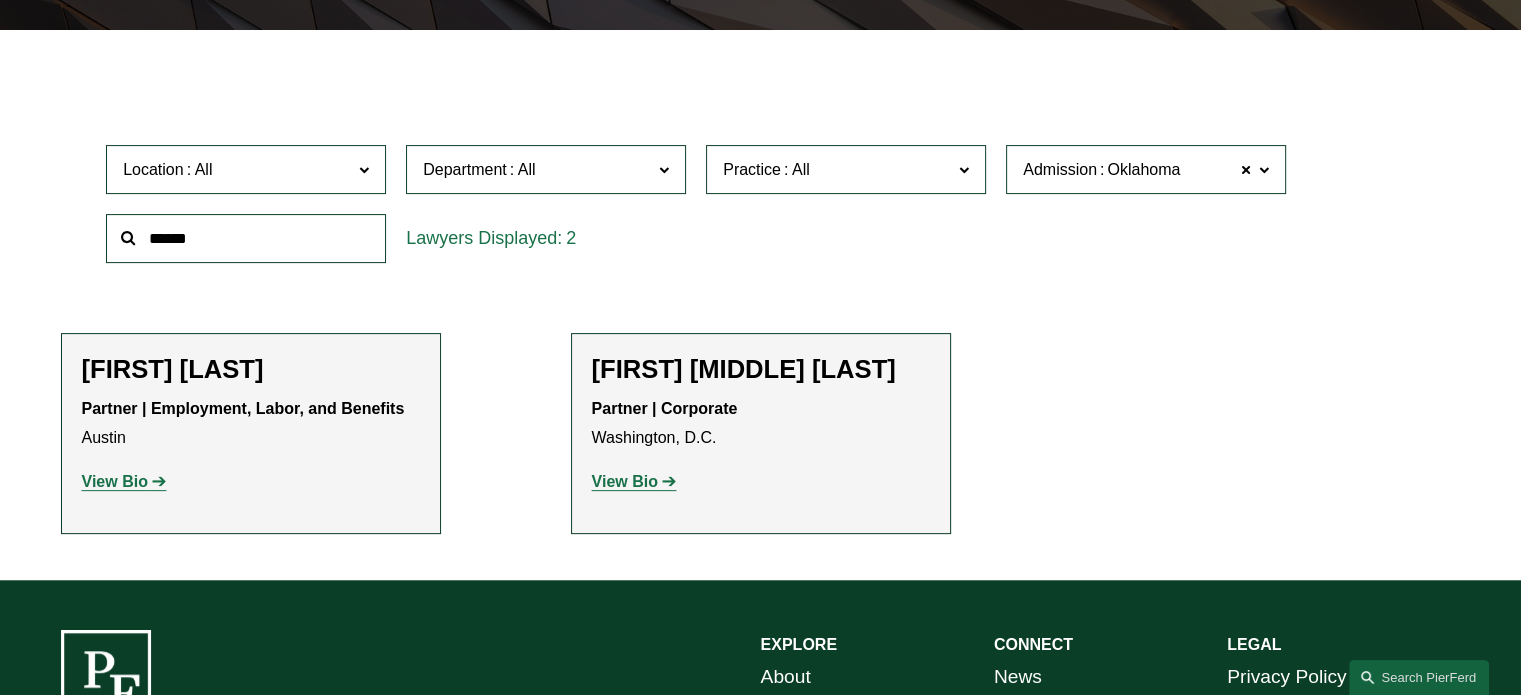 scroll, scrollTop: 556, scrollLeft: 0, axis: vertical 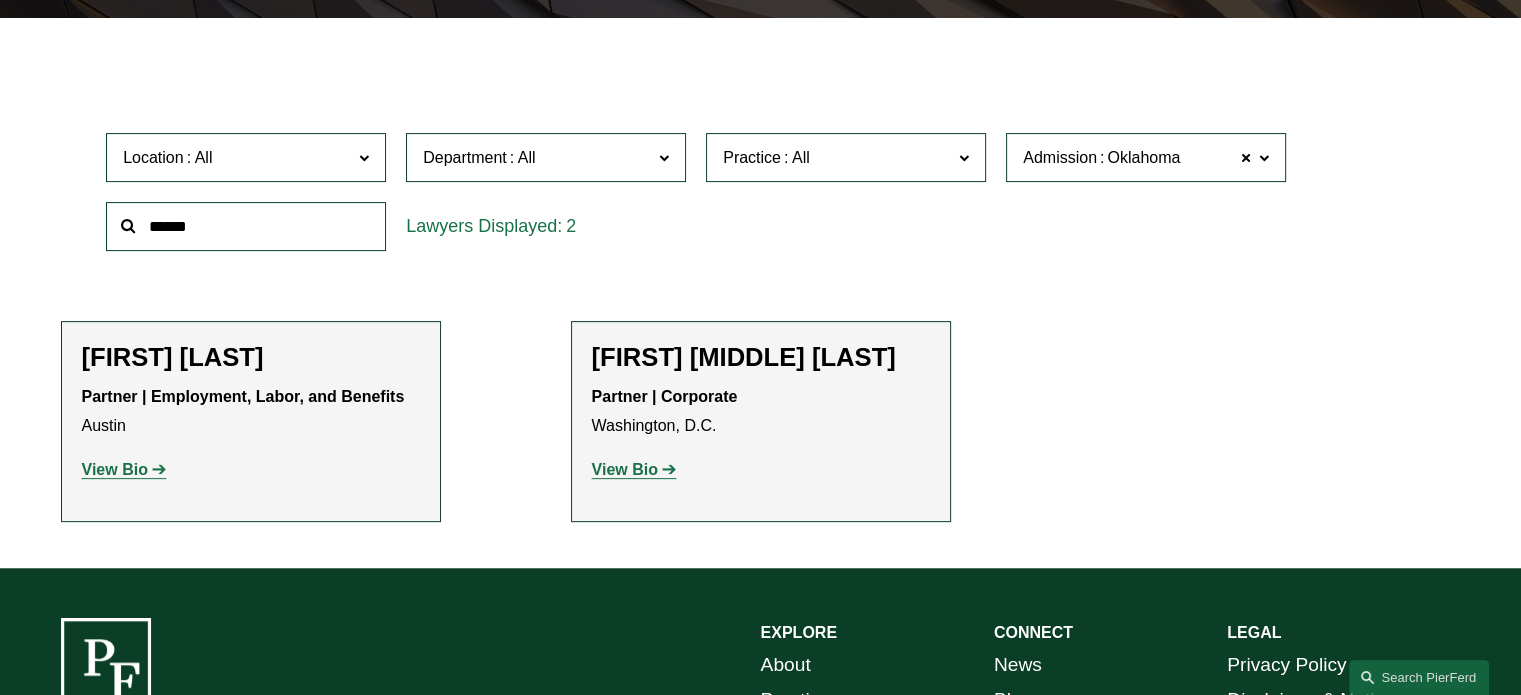 click on "View Bio" 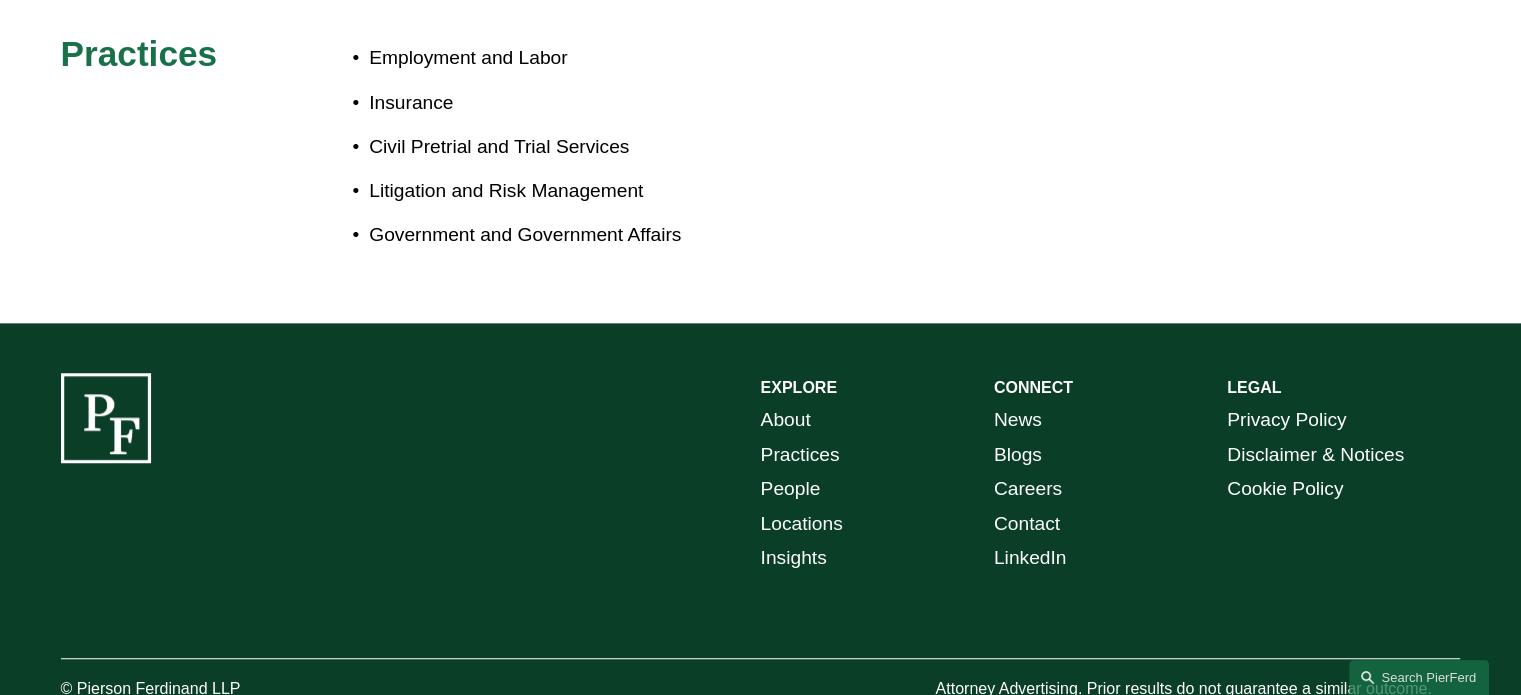 scroll, scrollTop: 752, scrollLeft: 0, axis: vertical 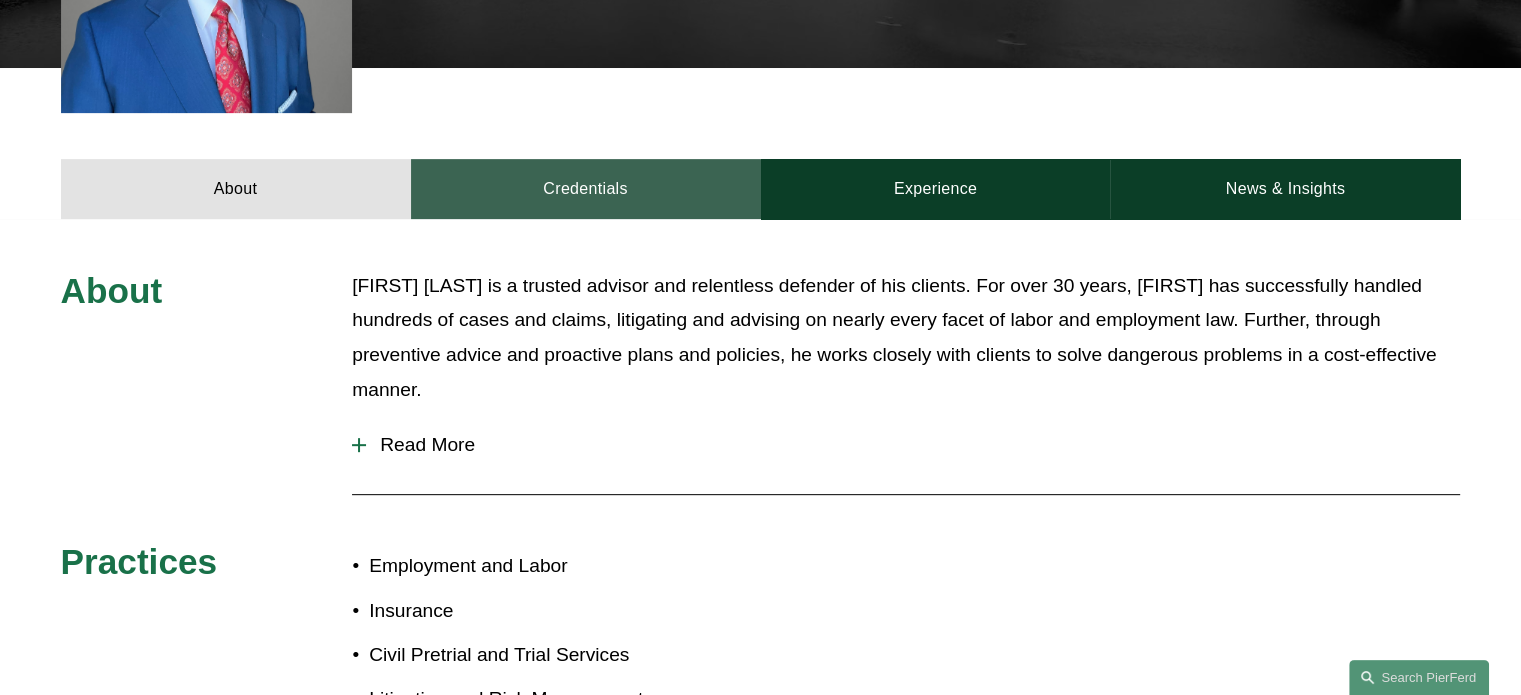 click on "Credentials" at bounding box center (586, 189) 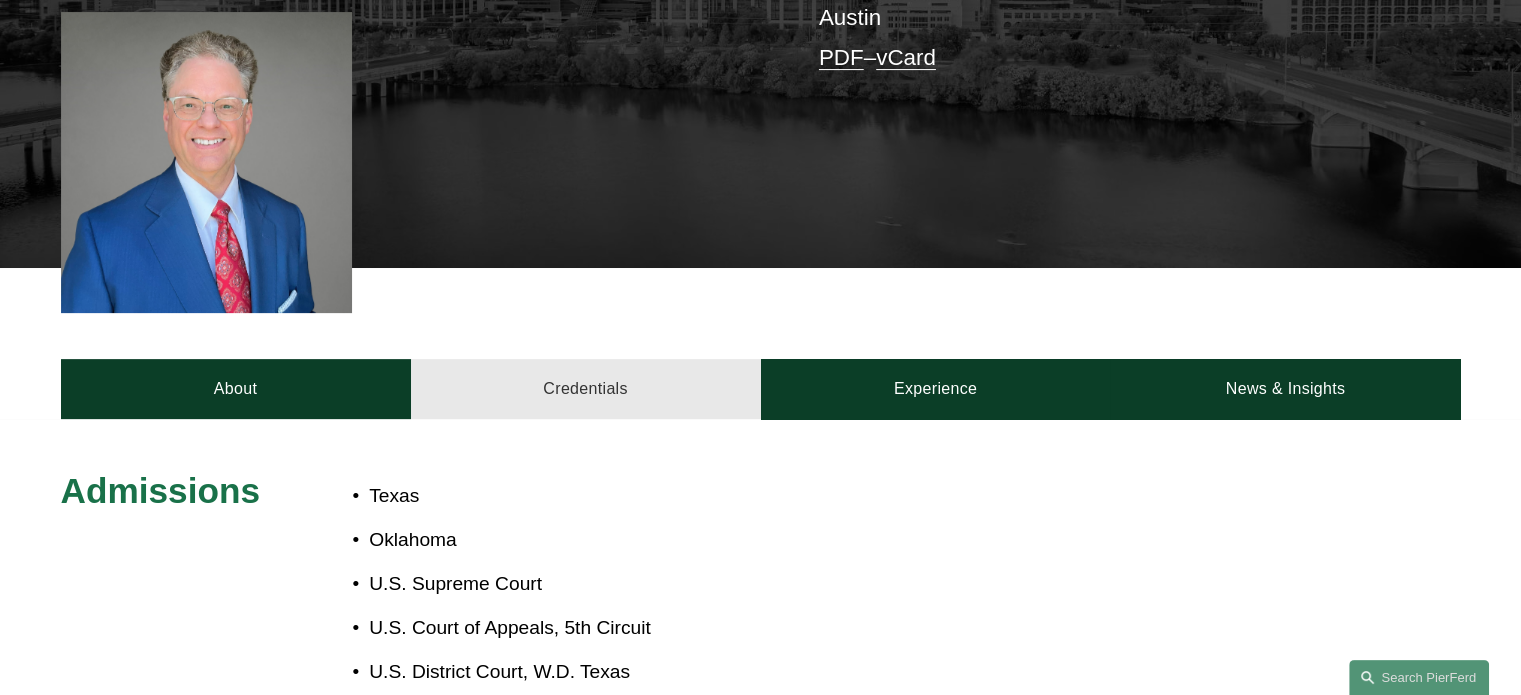 scroll, scrollTop: 0, scrollLeft: 0, axis: both 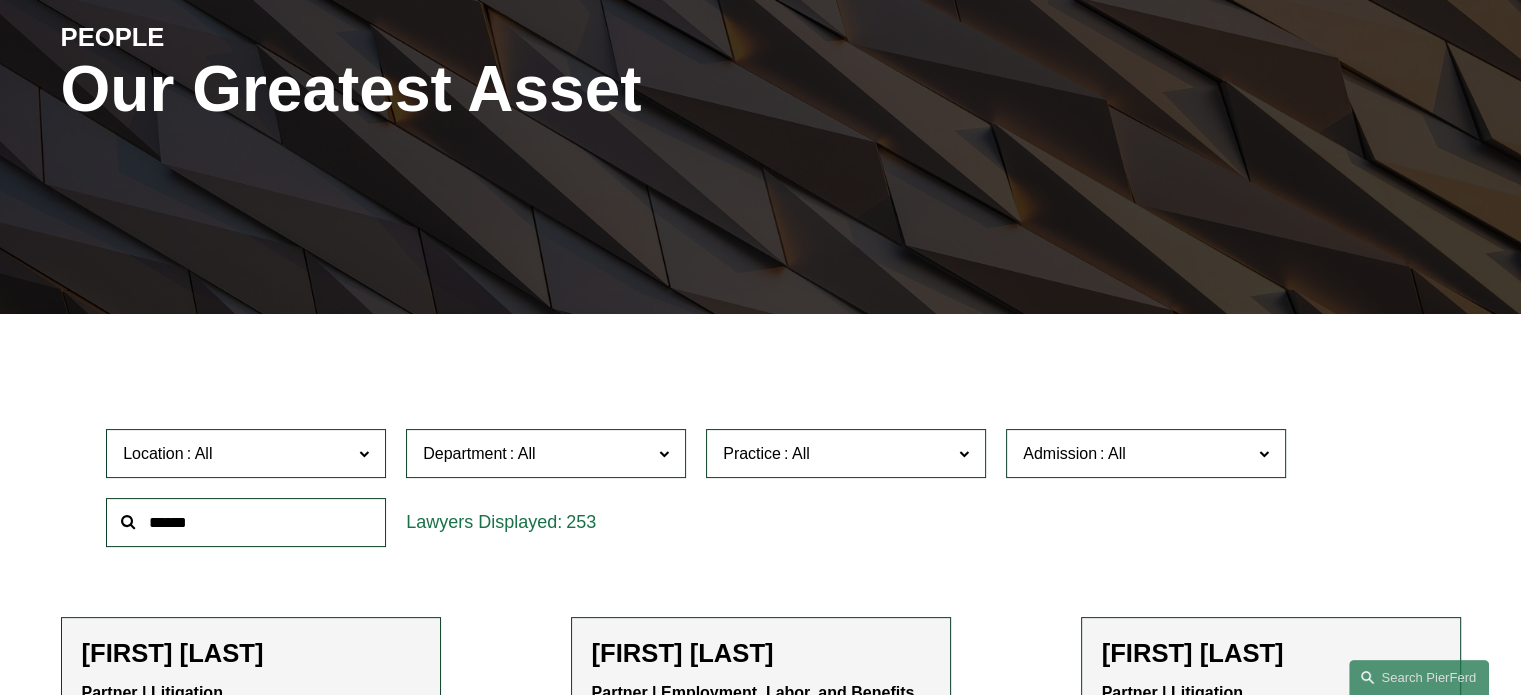 click 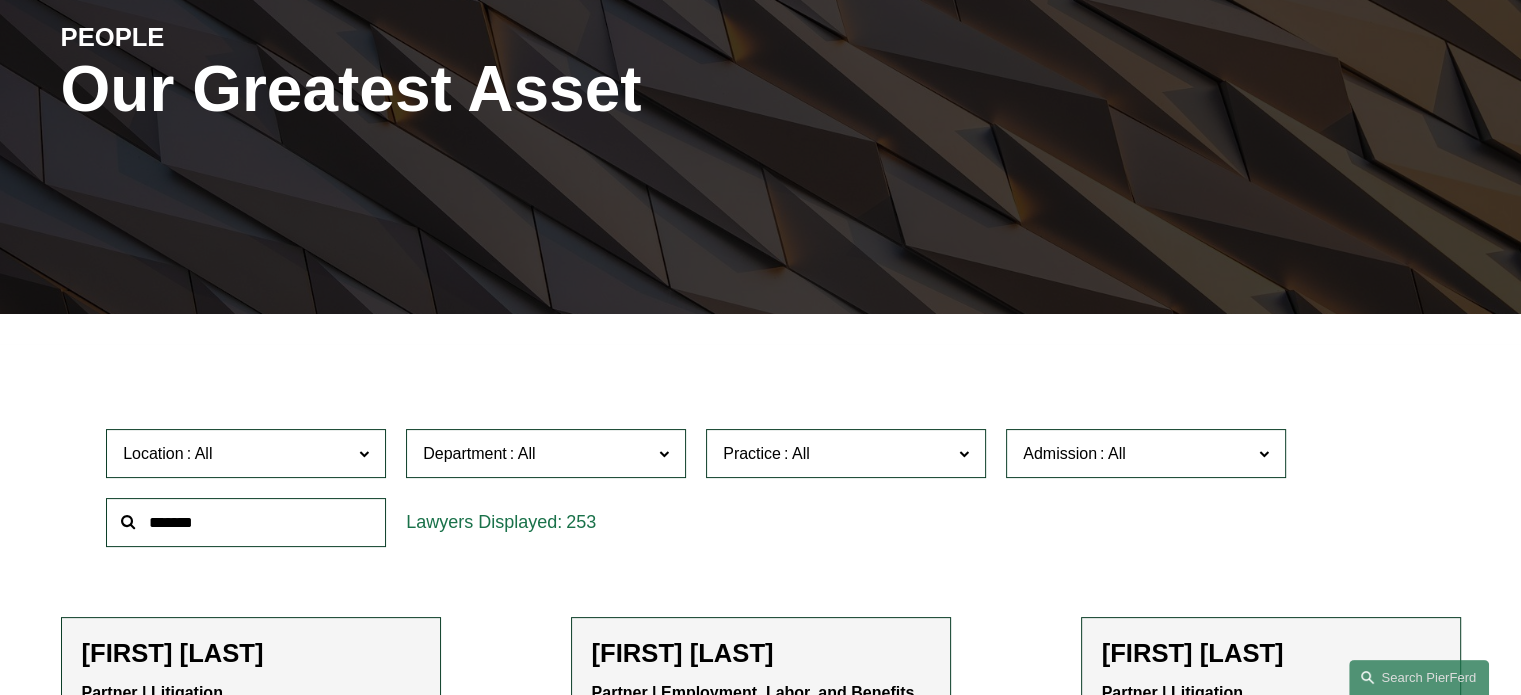 type on "*******" 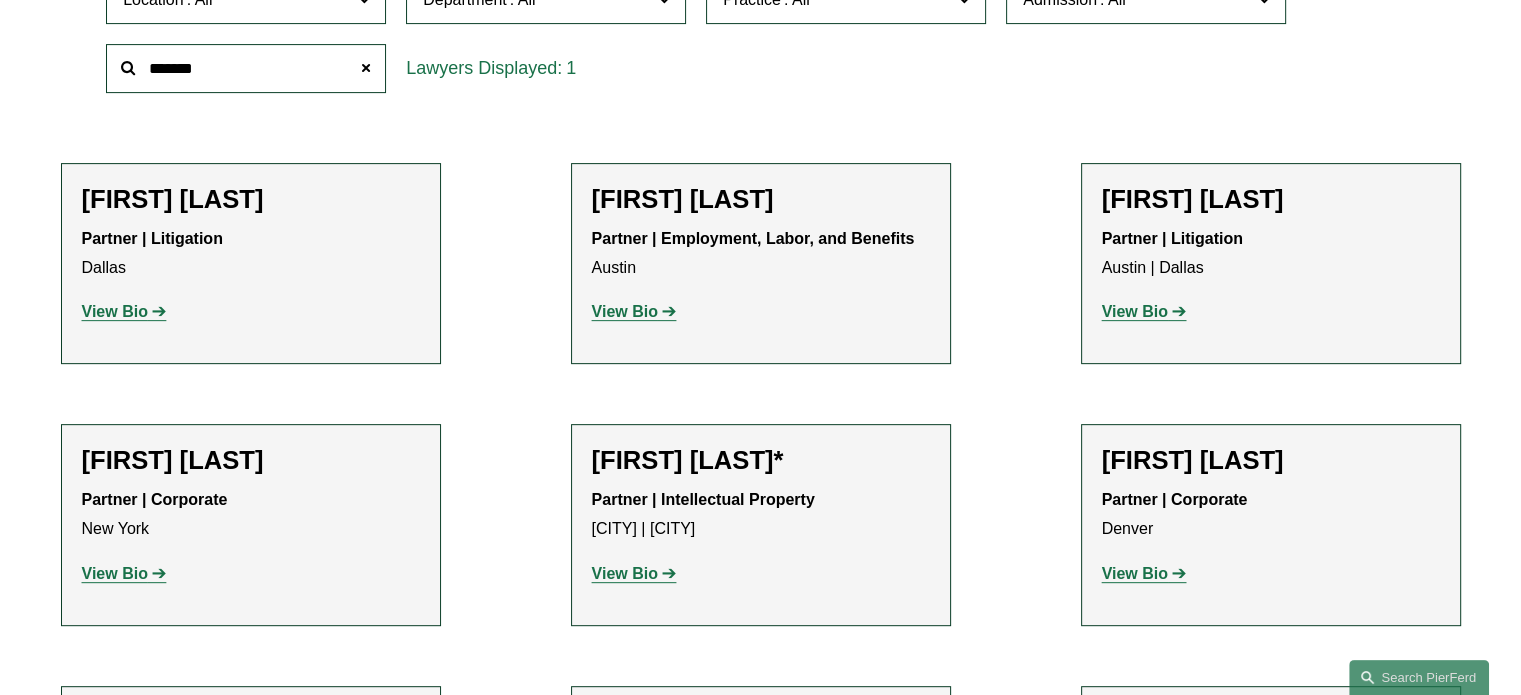 scroll, scrollTop: 716, scrollLeft: 0, axis: vertical 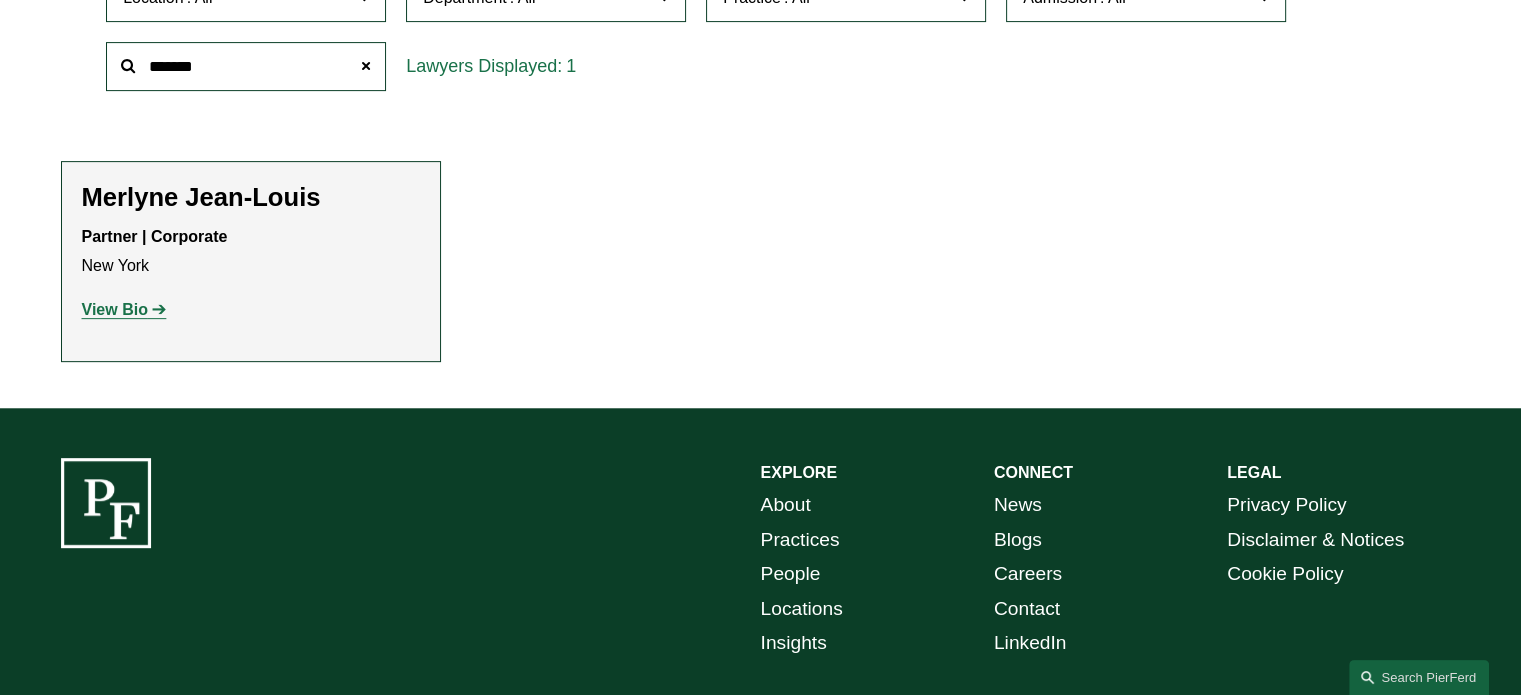 click on "Partner | Corporate New York" 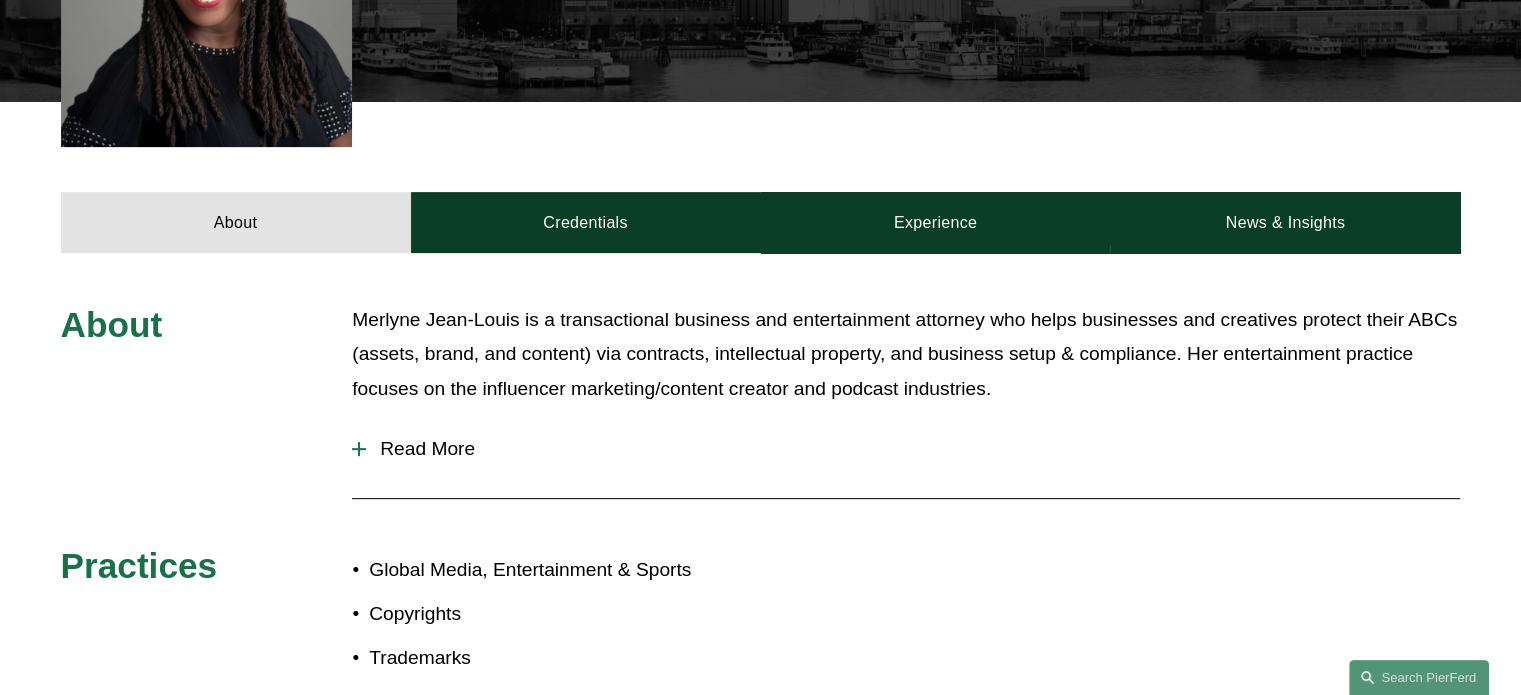 scroll, scrollTop: 688, scrollLeft: 0, axis: vertical 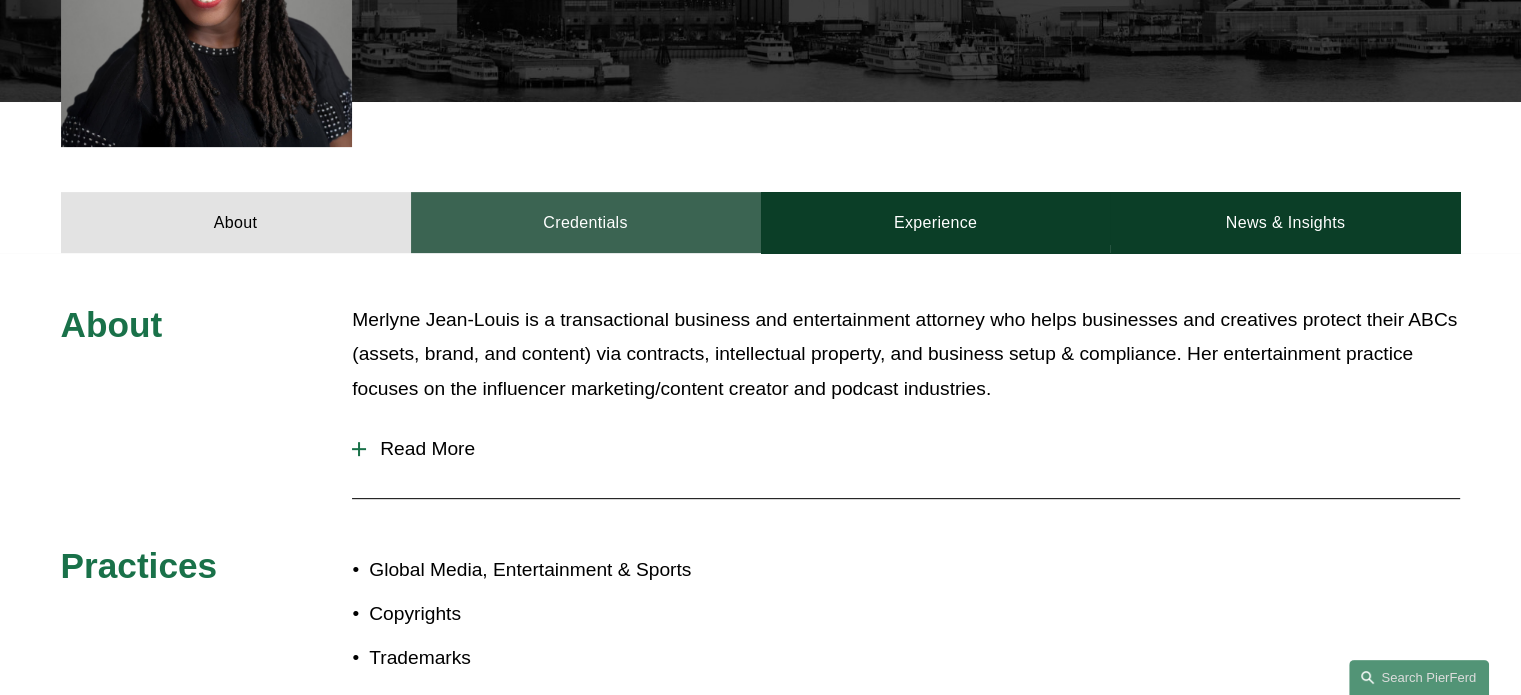 click on "Credentials" at bounding box center [586, 222] 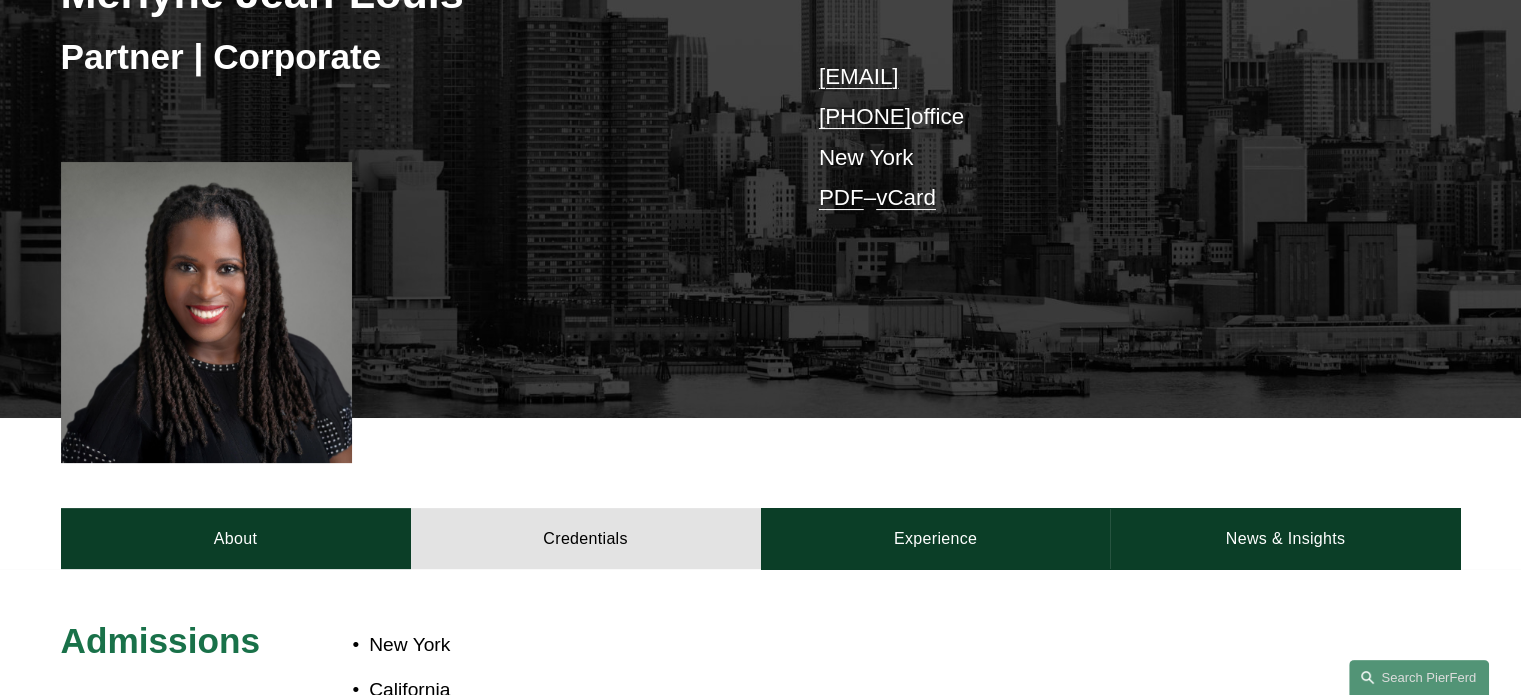 scroll, scrollTop: 468, scrollLeft: 0, axis: vertical 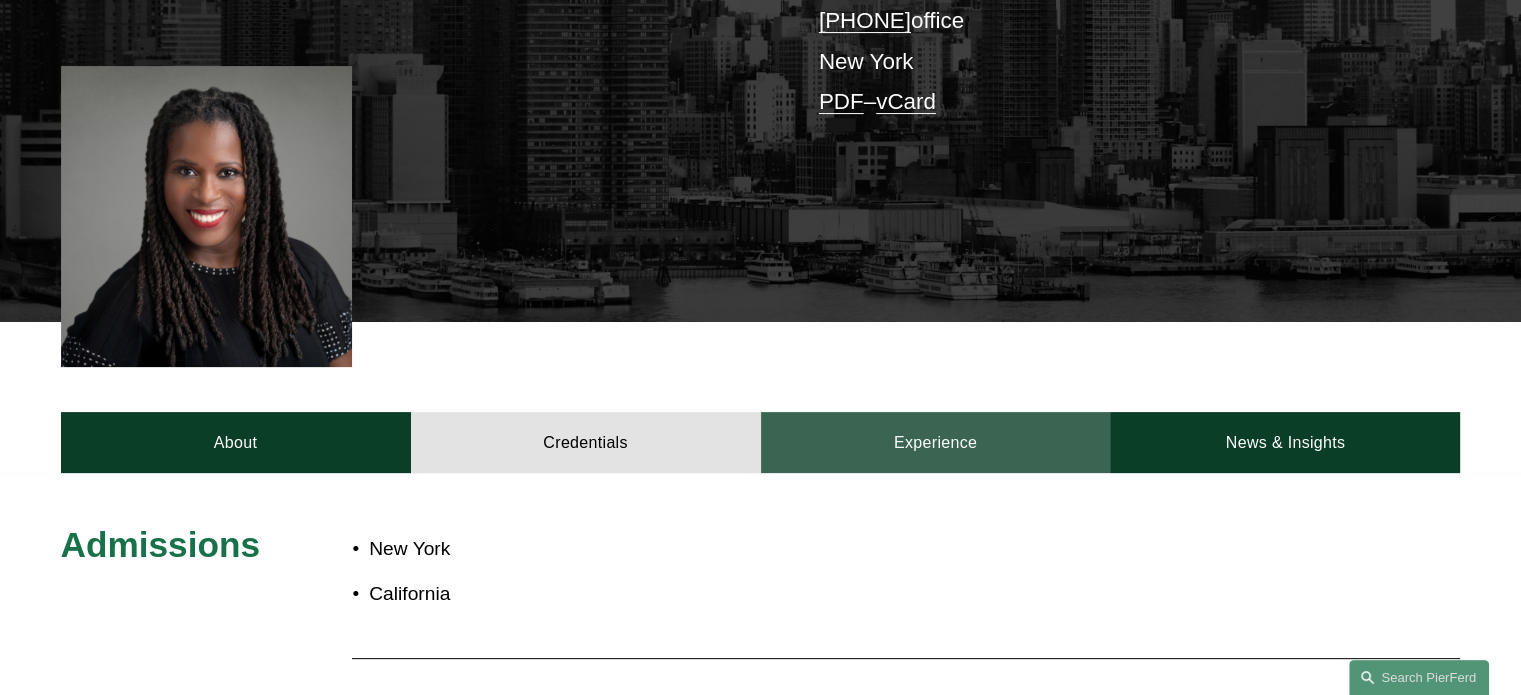 click on "Experience" at bounding box center (936, 442) 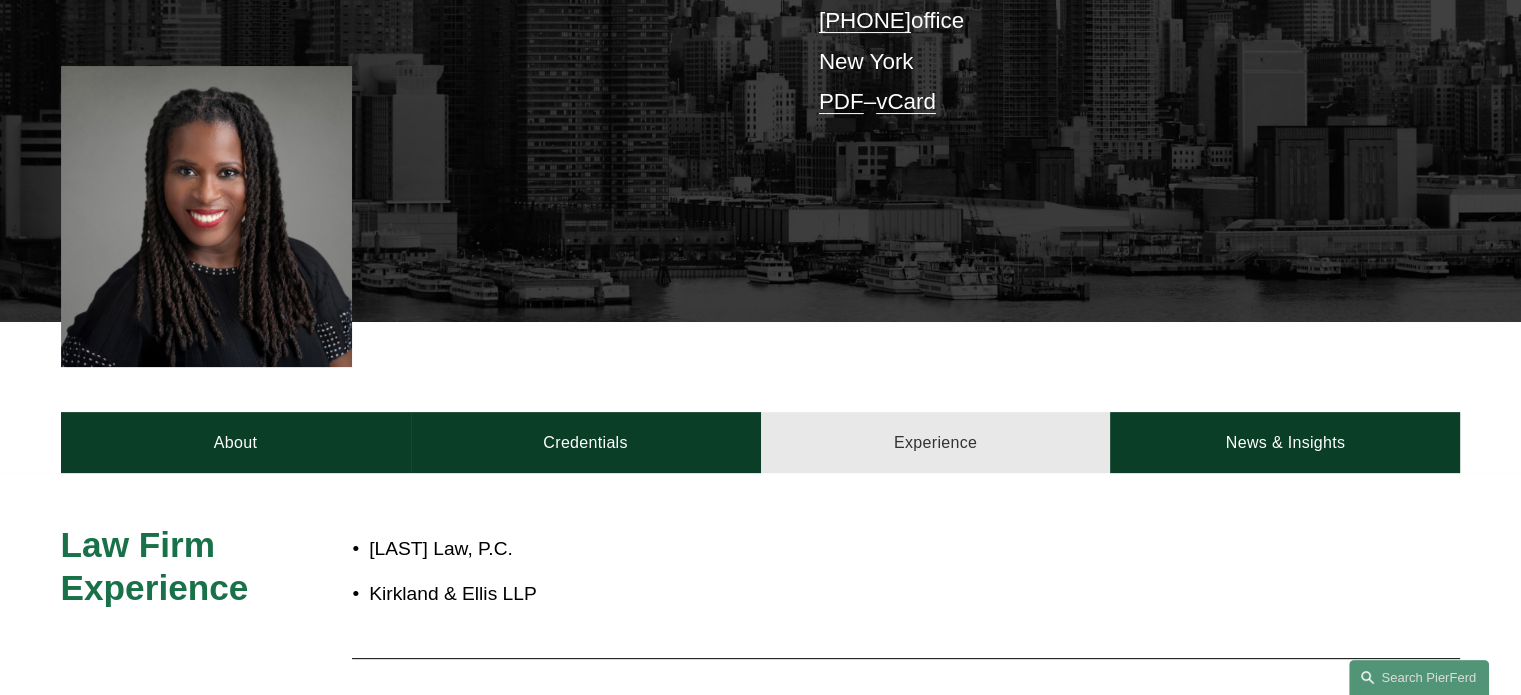 scroll, scrollTop: 635, scrollLeft: 0, axis: vertical 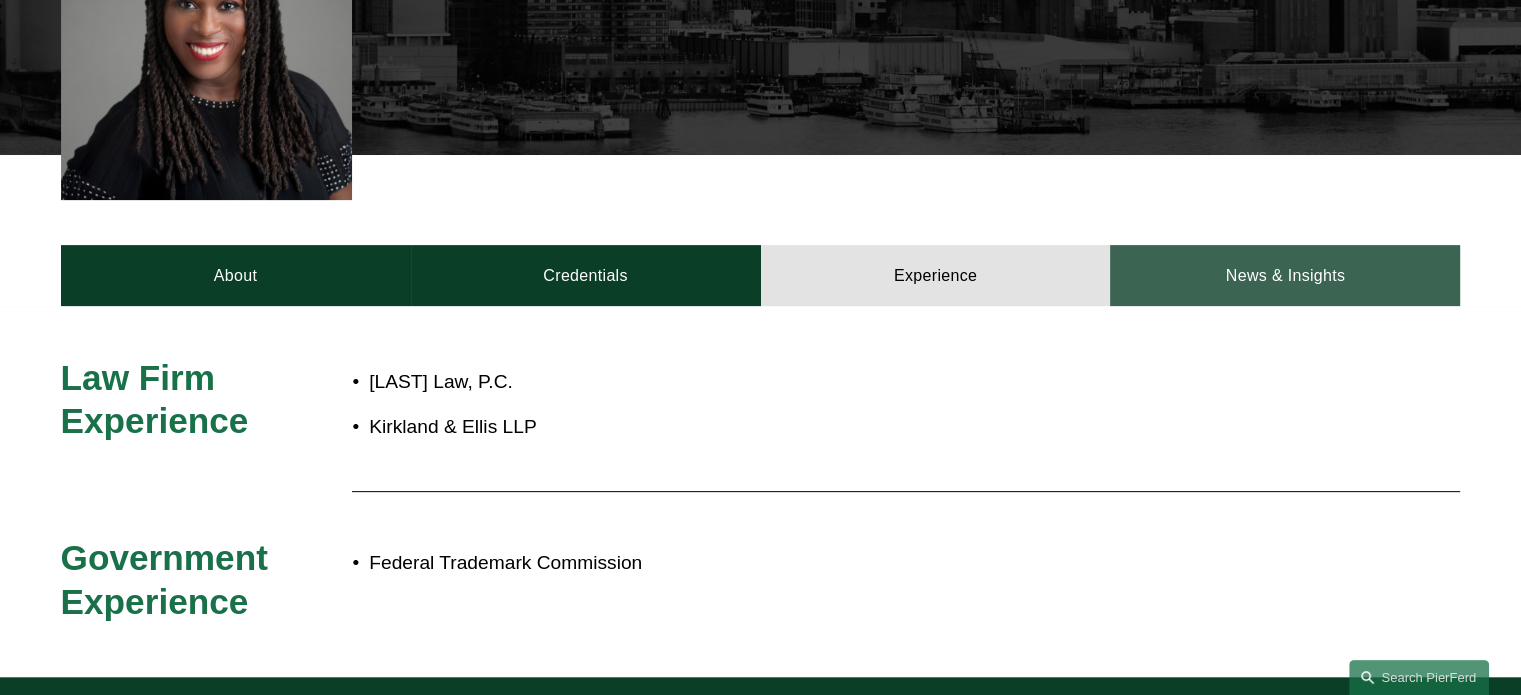 click on "News & Insights" at bounding box center [1285, 275] 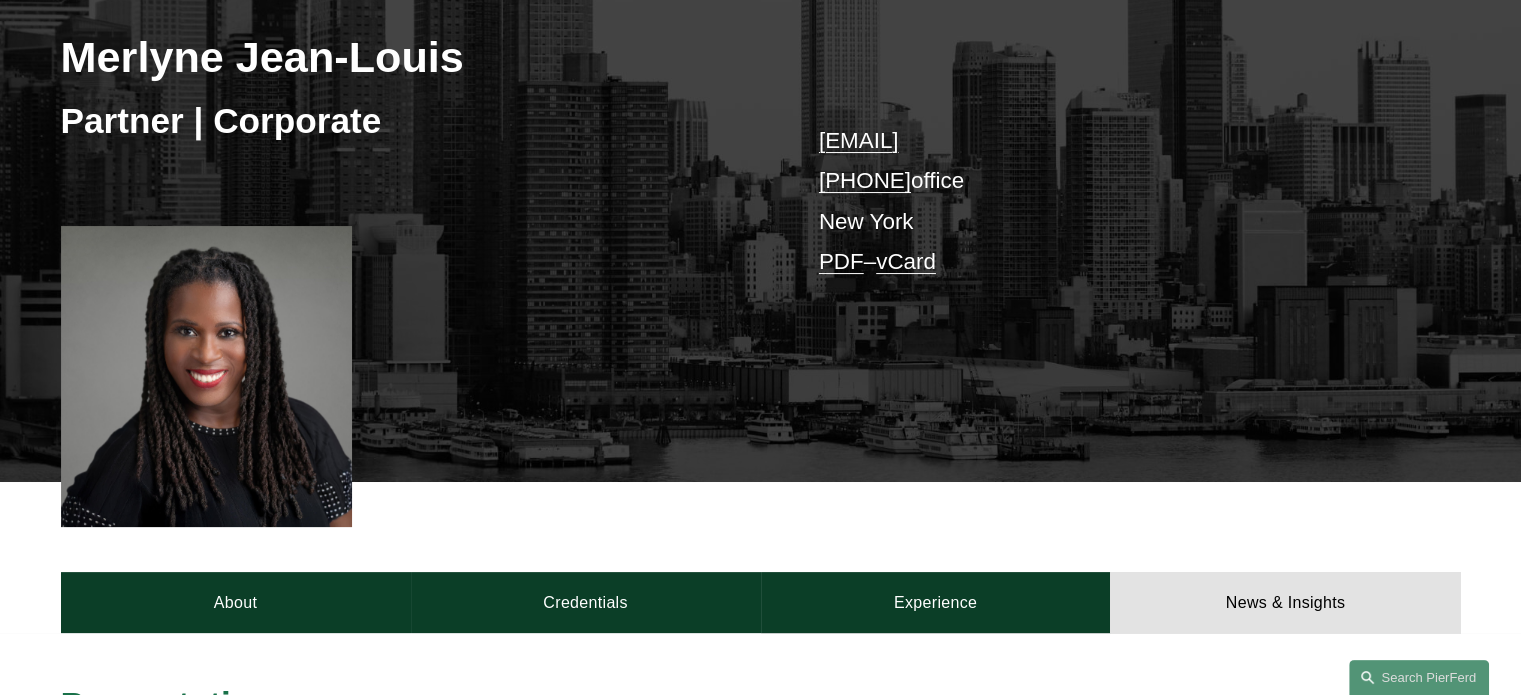 scroll, scrollTop: 436, scrollLeft: 0, axis: vertical 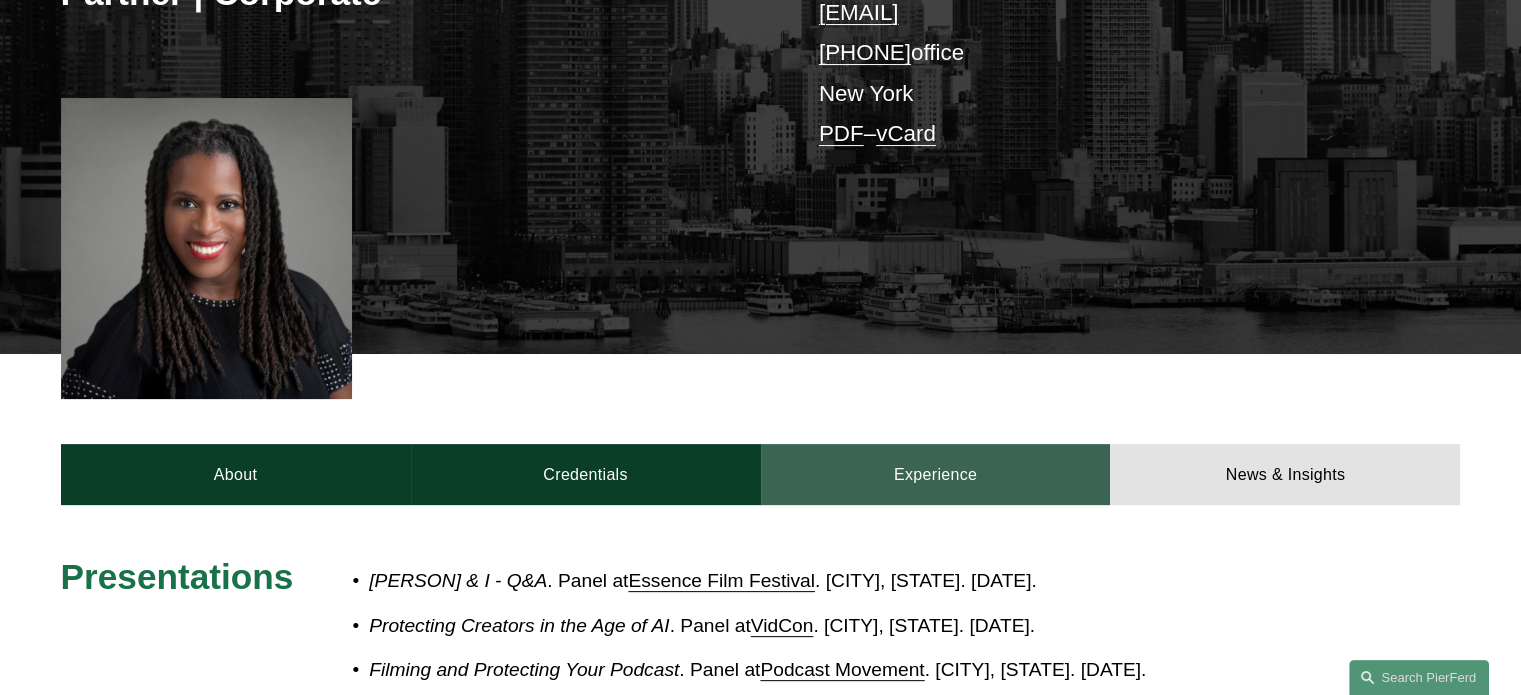 click on "Experience" at bounding box center [936, 474] 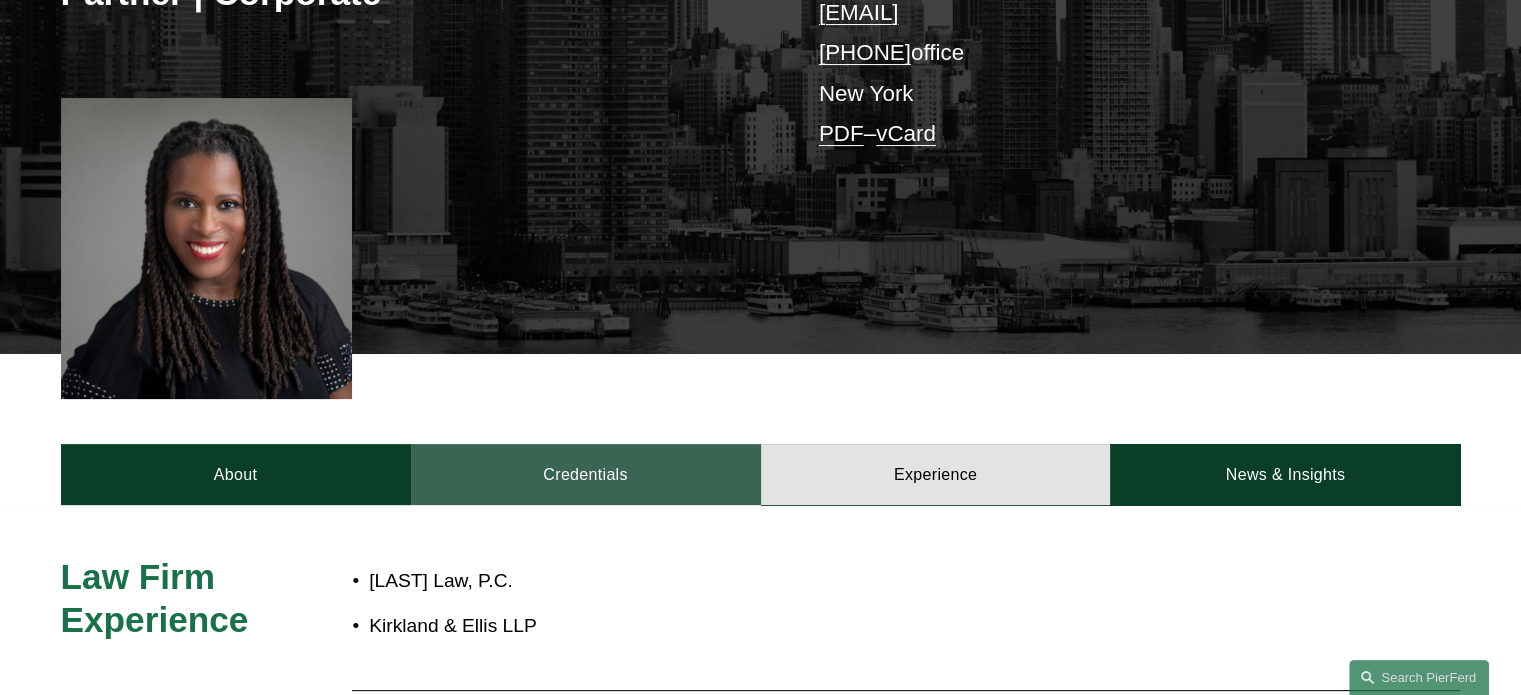 click on "Credentials" at bounding box center [586, 474] 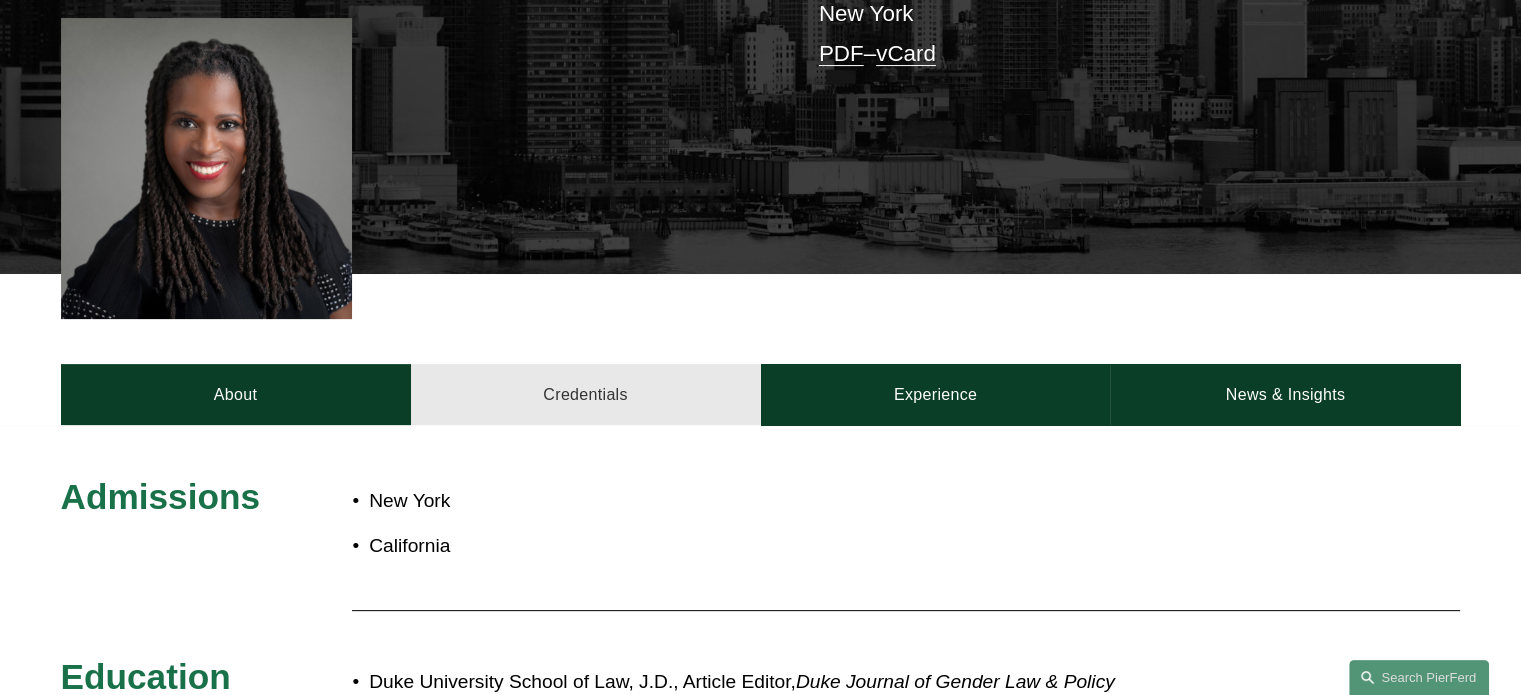 scroll, scrollTop: 516, scrollLeft: 0, axis: vertical 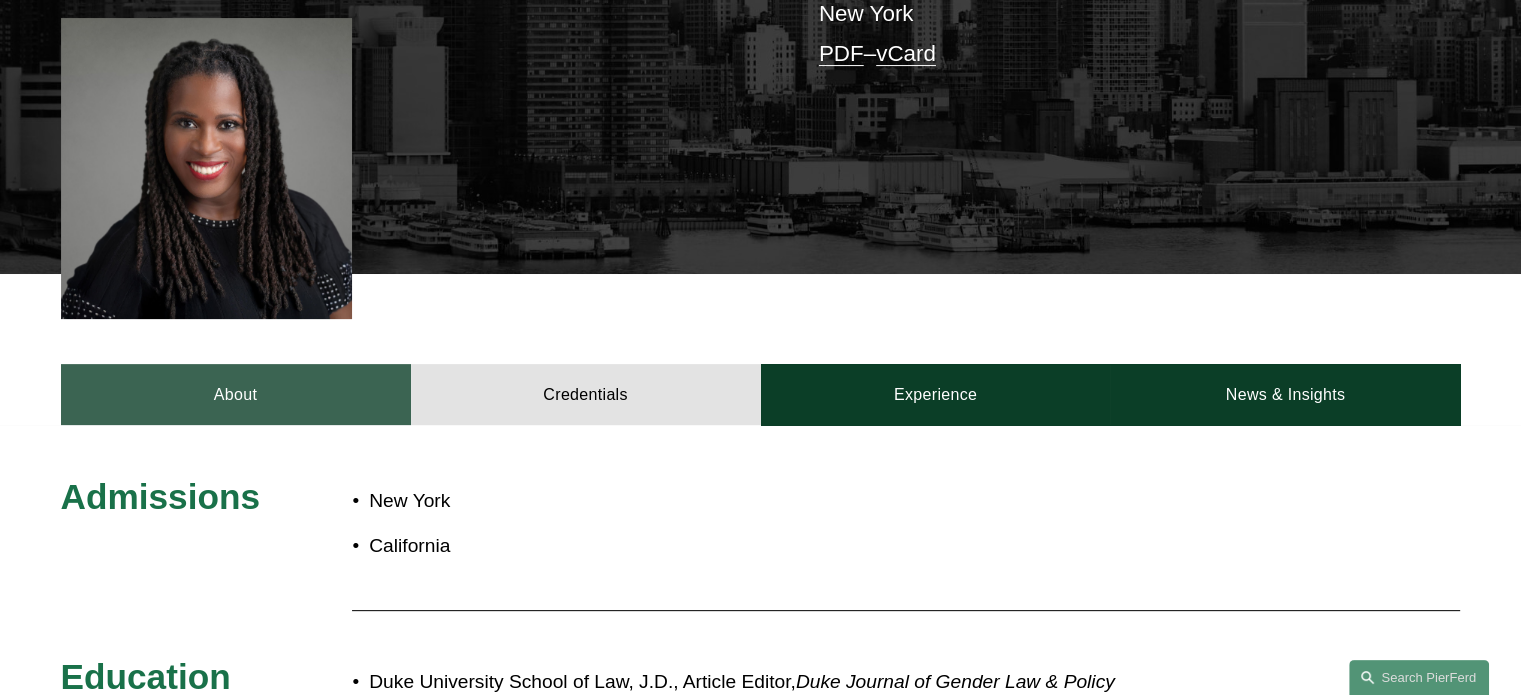 click on "About" at bounding box center [236, 394] 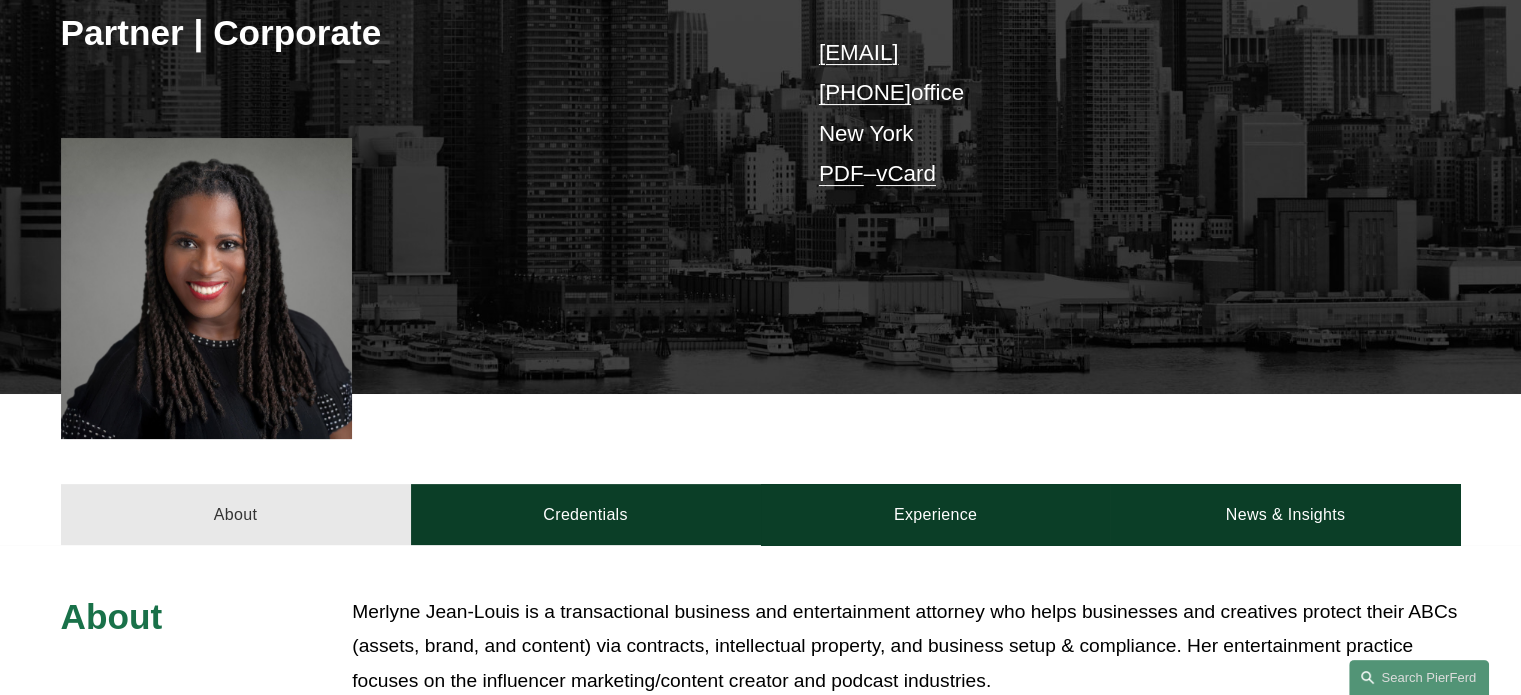 scroll, scrollTop: 396, scrollLeft: 0, axis: vertical 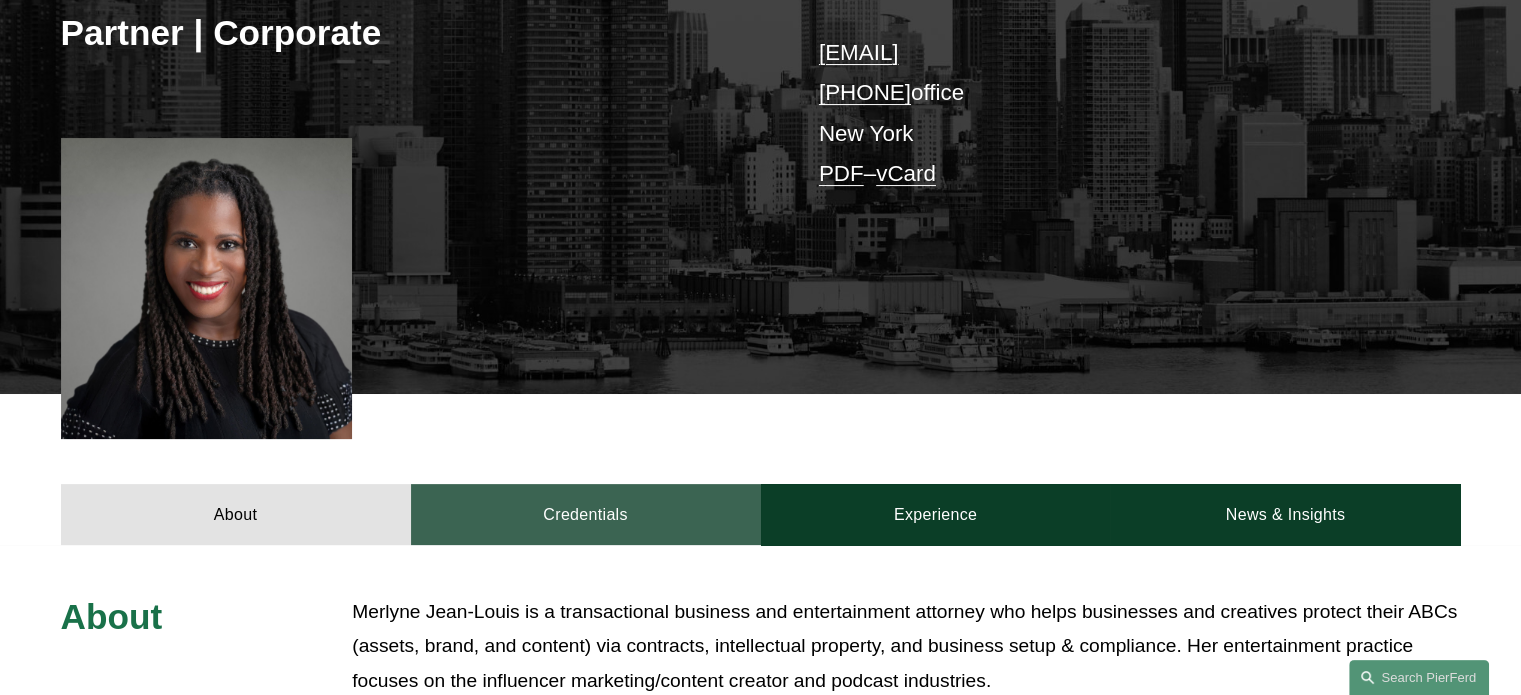 click on "Credentials" at bounding box center (586, 514) 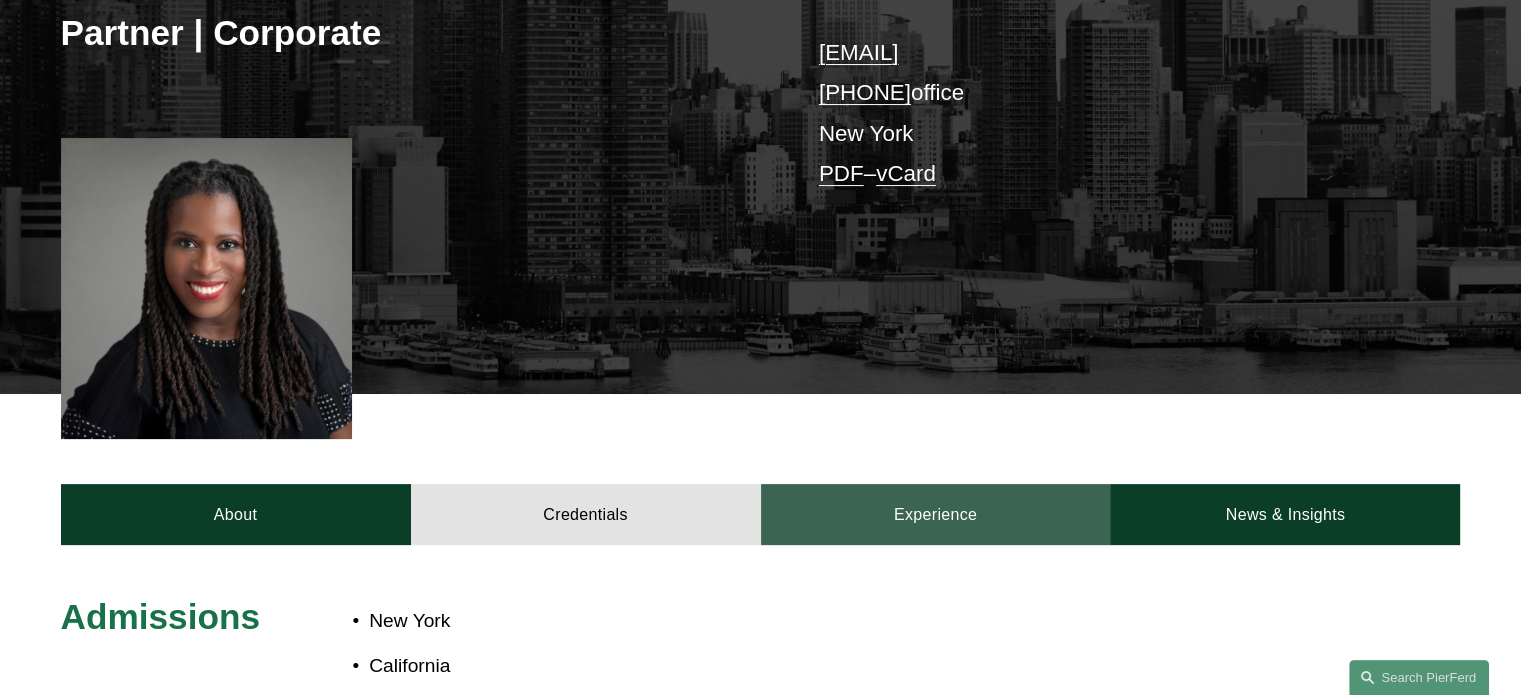click on "Experience" at bounding box center (936, 514) 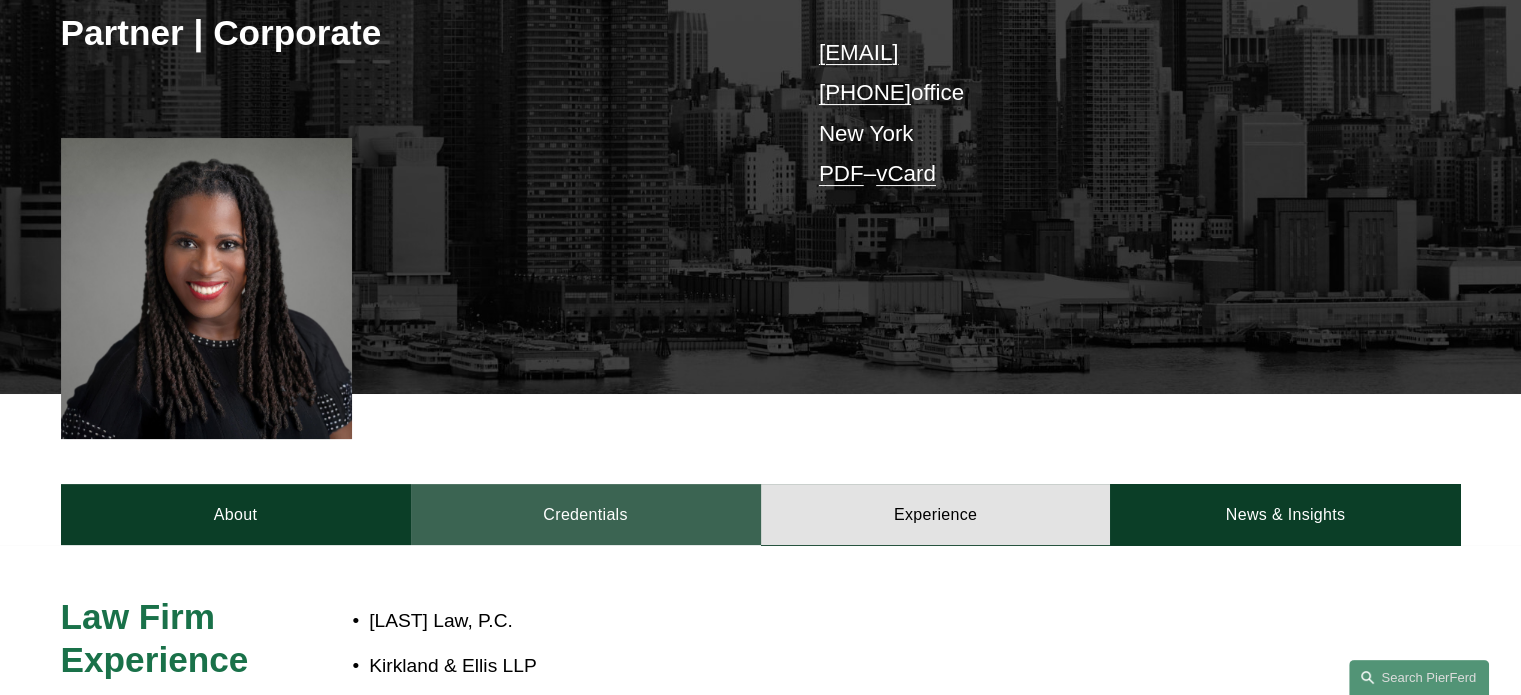 click on "Credentials" at bounding box center (586, 514) 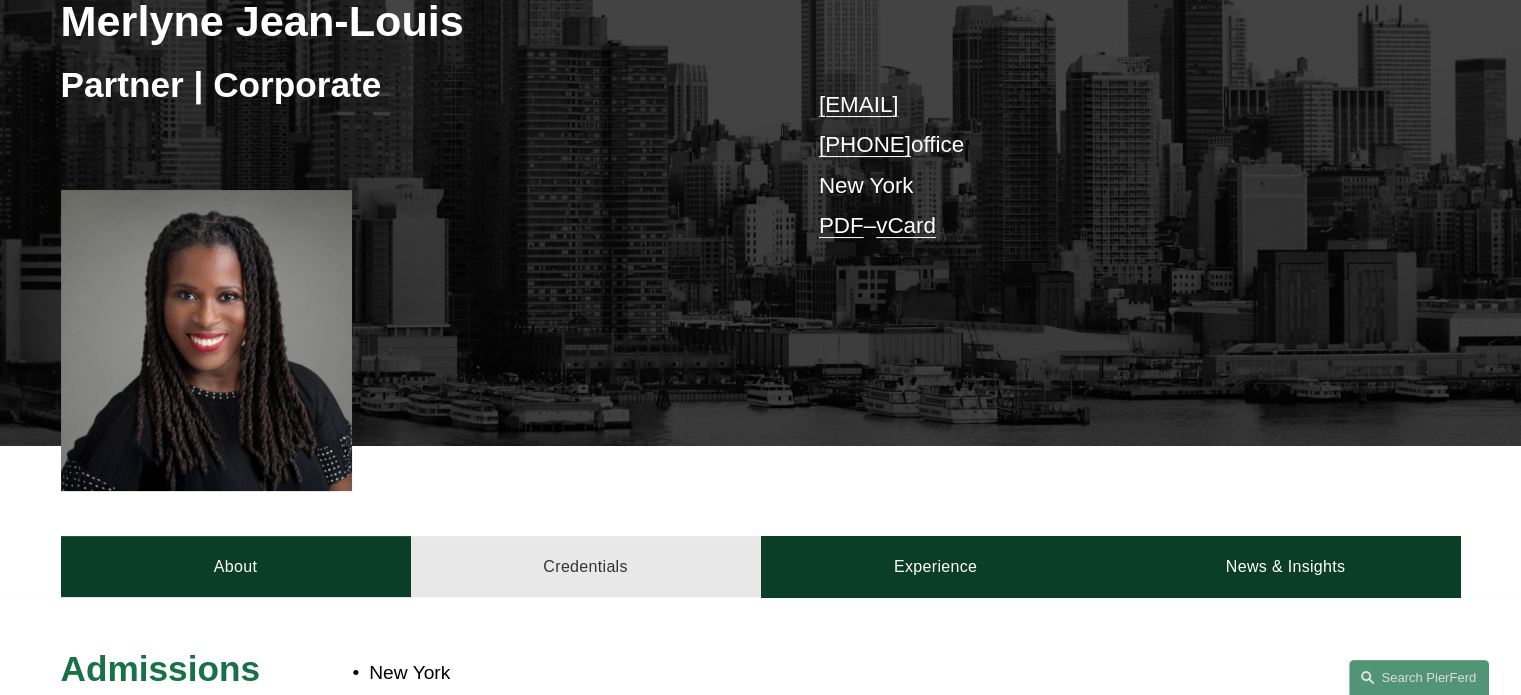 scroll, scrollTop: 338, scrollLeft: 0, axis: vertical 